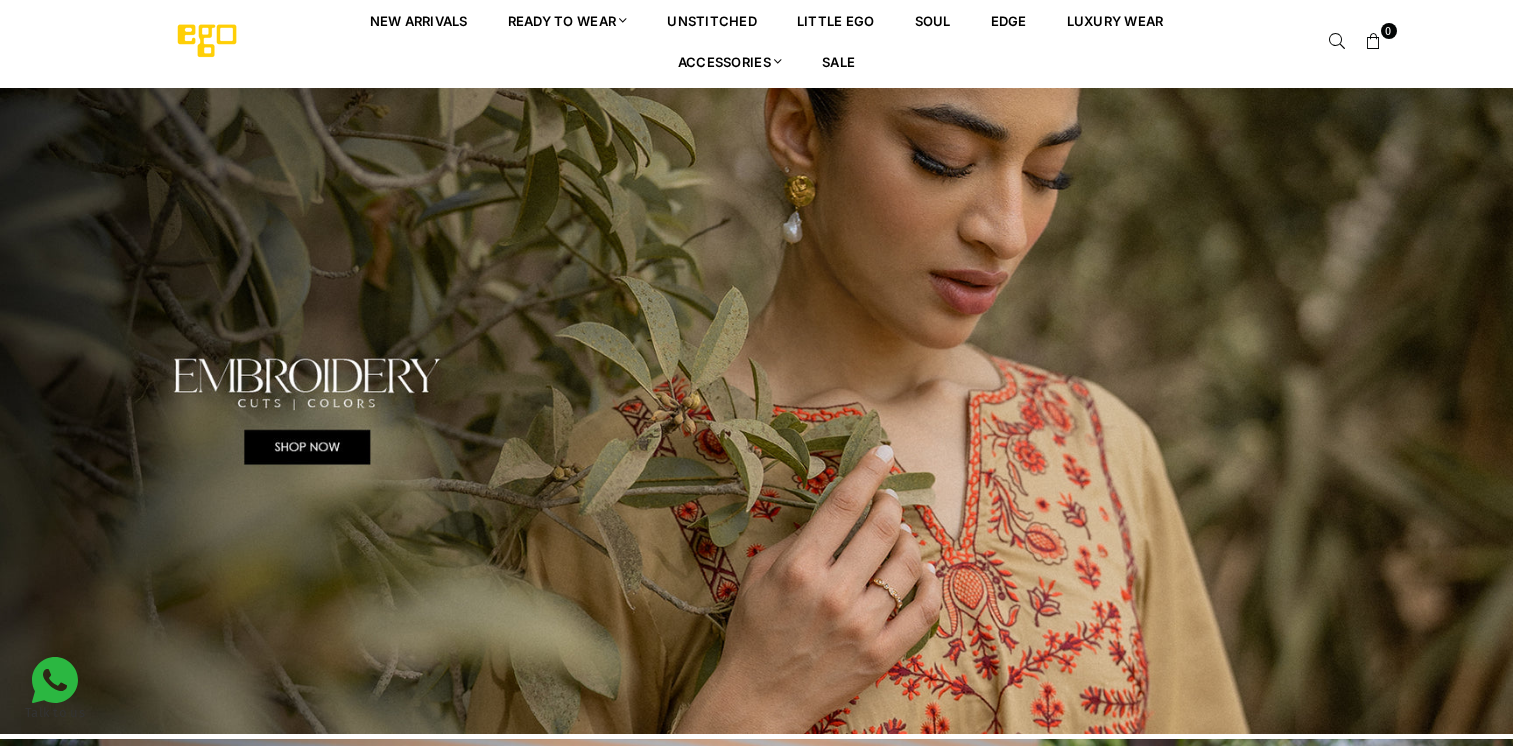 scroll, scrollTop: 0, scrollLeft: 0, axis: both 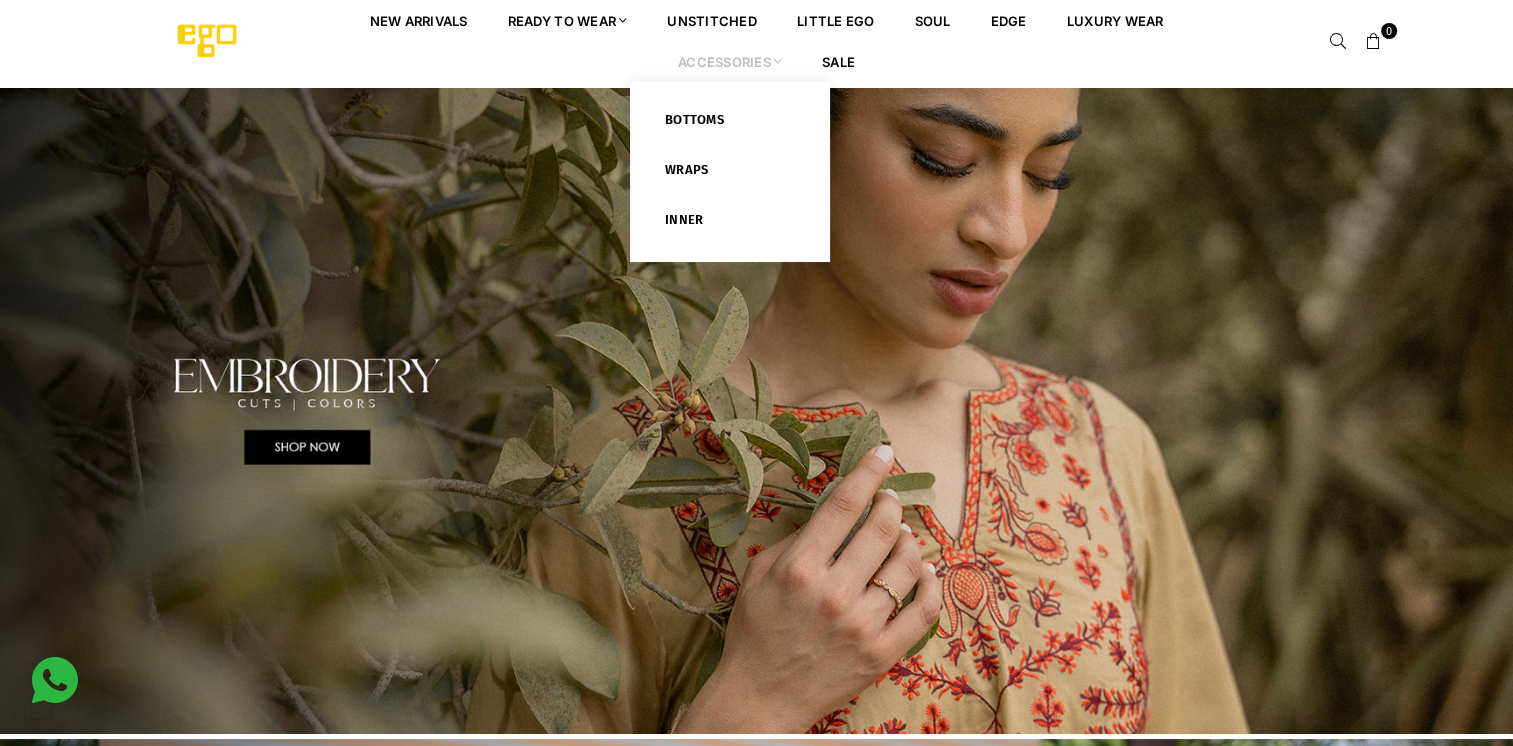 drag, startPoint x: 728, startPoint y: 24, endPoint x: 656, endPoint y: 98, distance: 103.24728 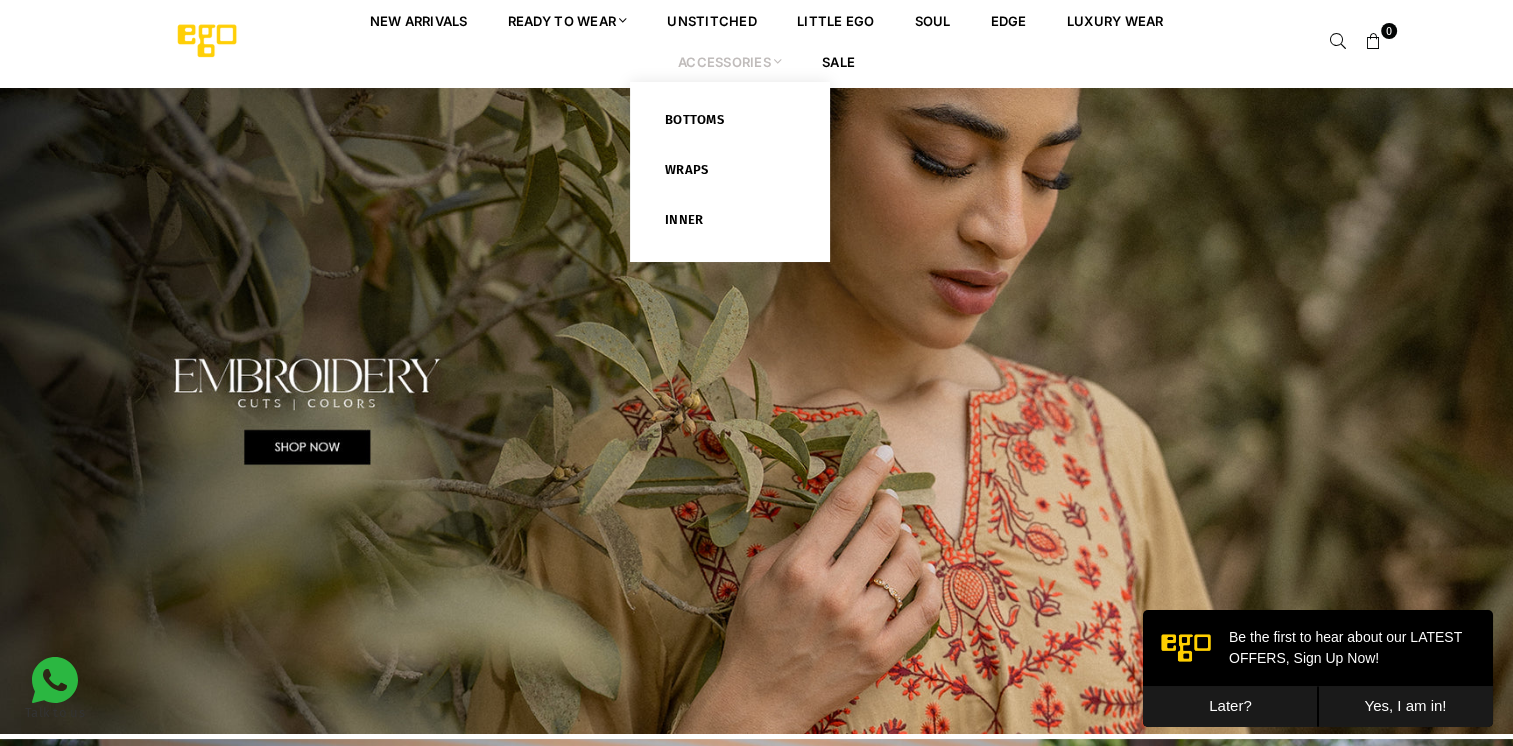 scroll, scrollTop: 0, scrollLeft: 0, axis: both 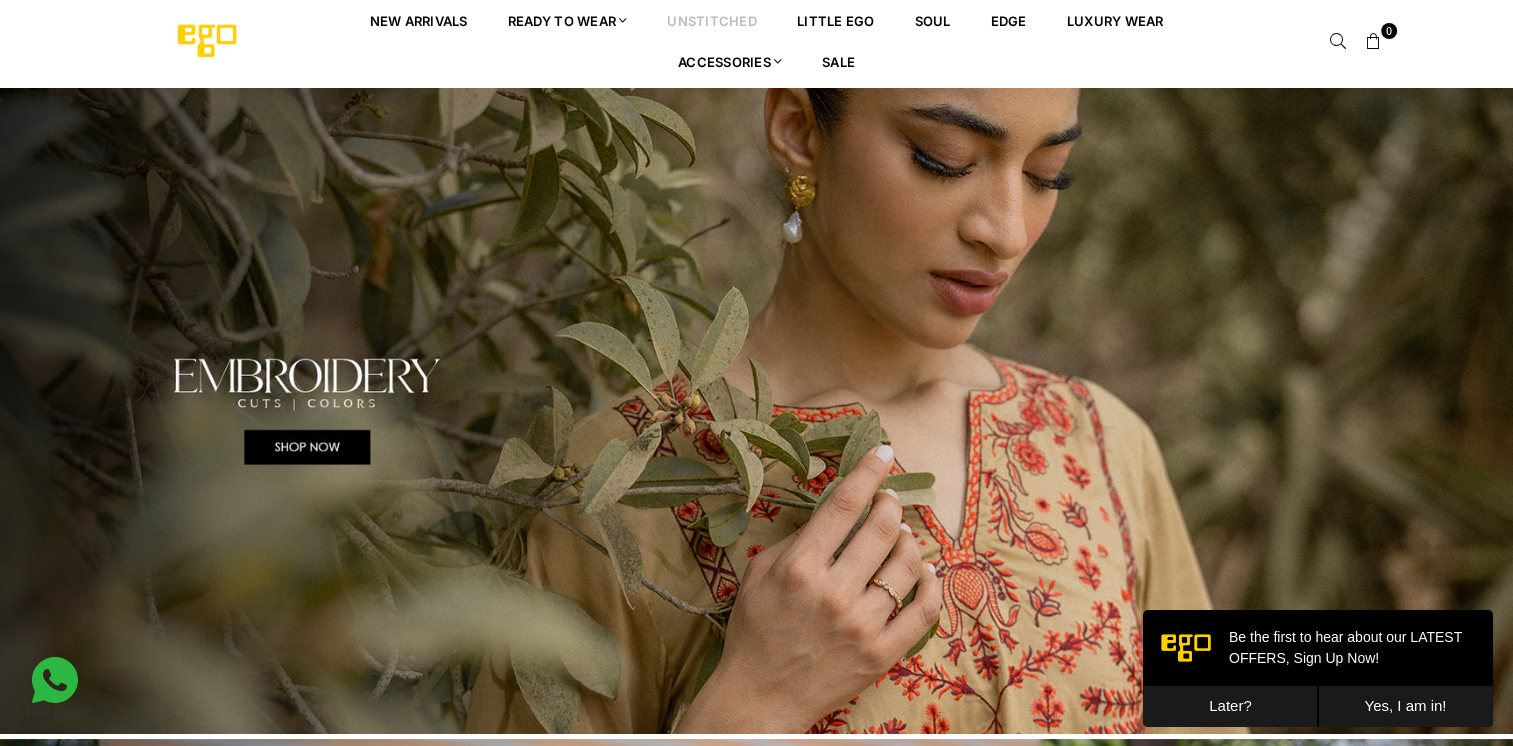 drag, startPoint x: 656, startPoint y: 98, endPoint x: 672, endPoint y: 25, distance: 74.73286 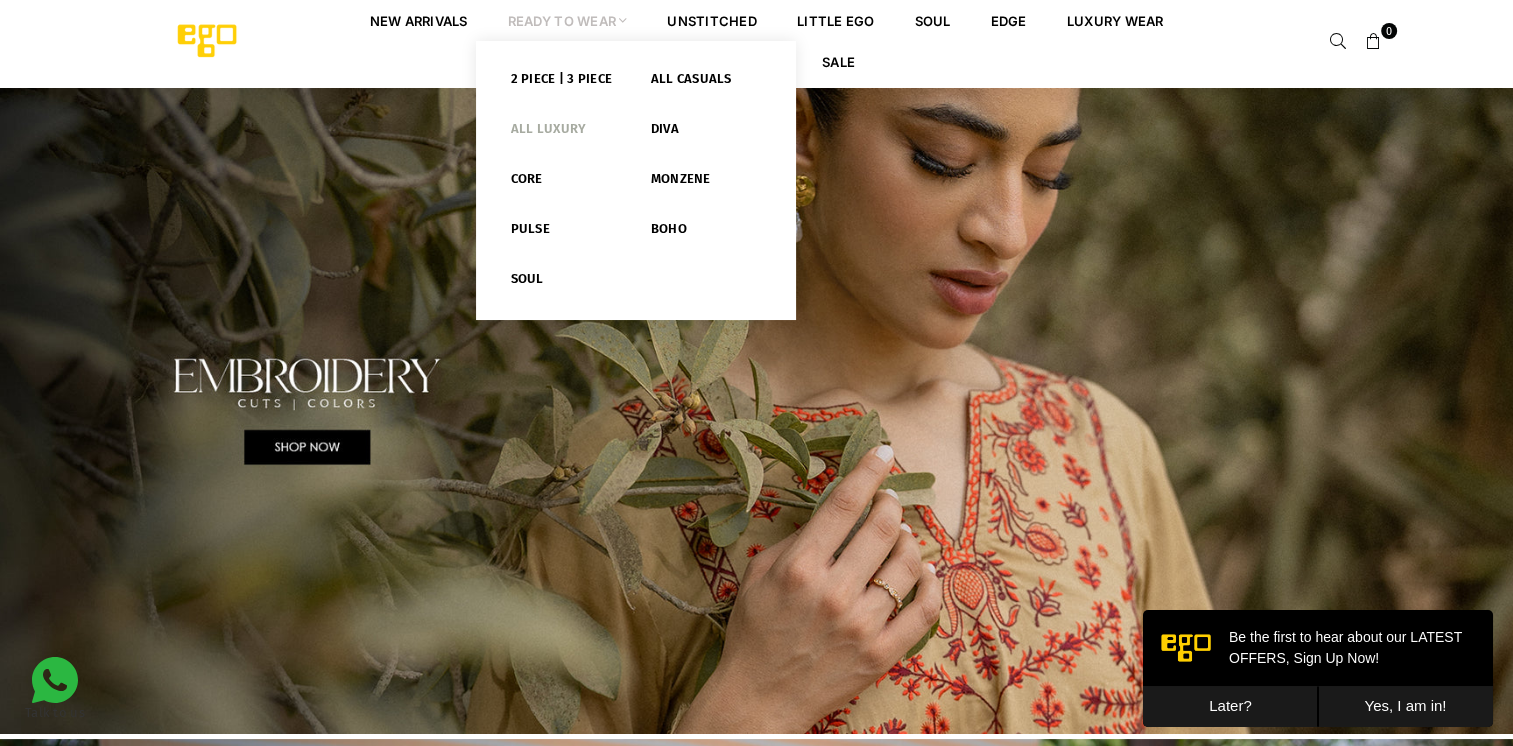 click on "All Luxury" at bounding box center [566, 133] 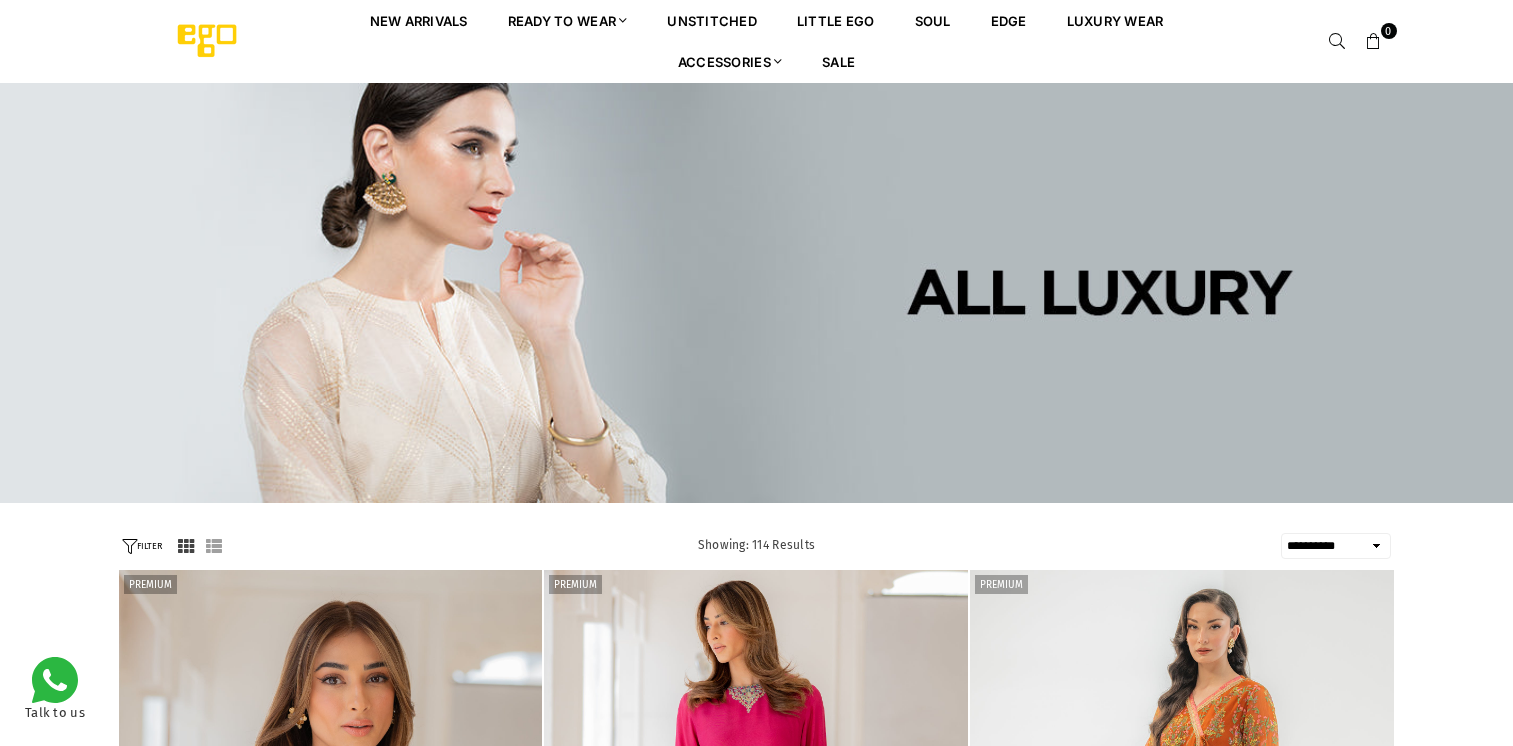 select on "**********" 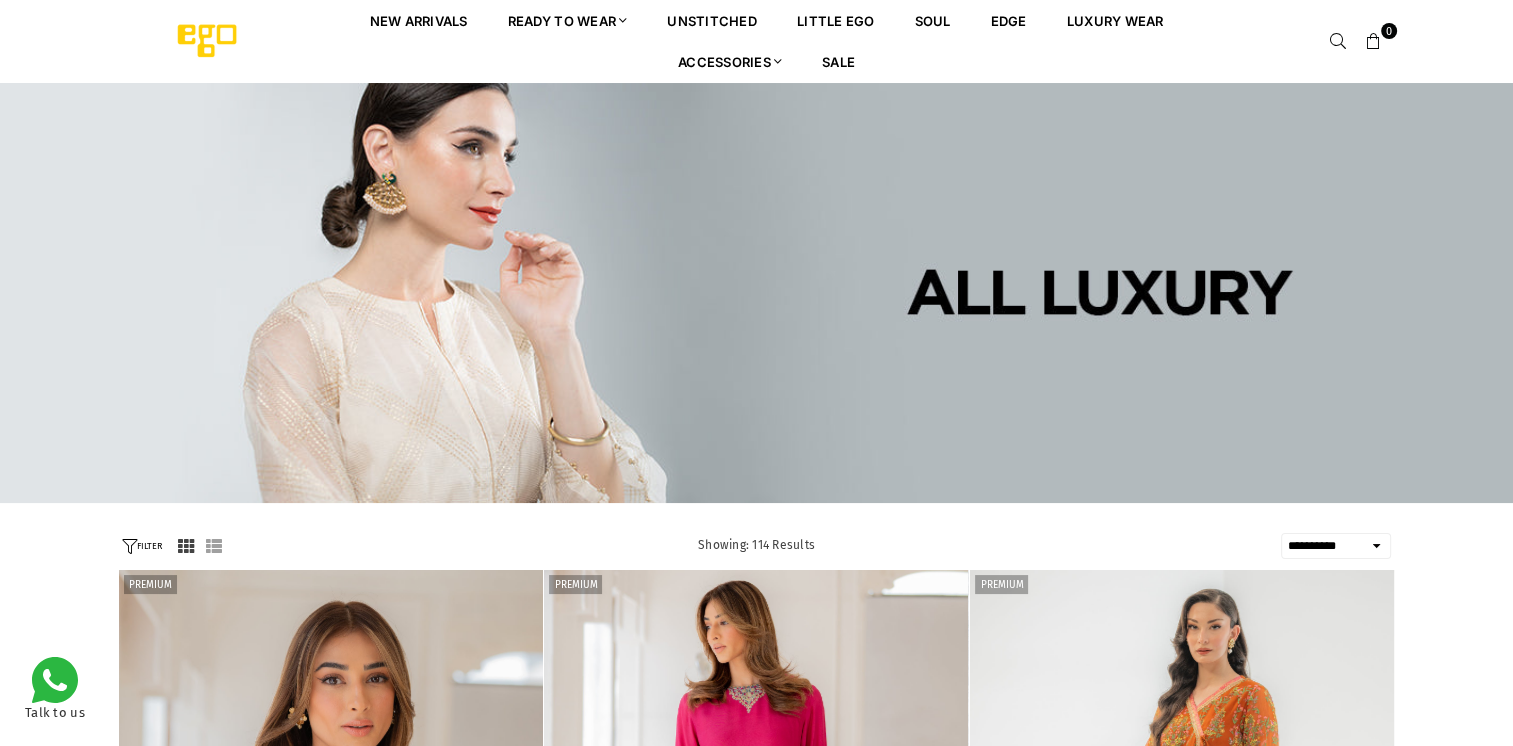 scroll, scrollTop: 0, scrollLeft: 0, axis: both 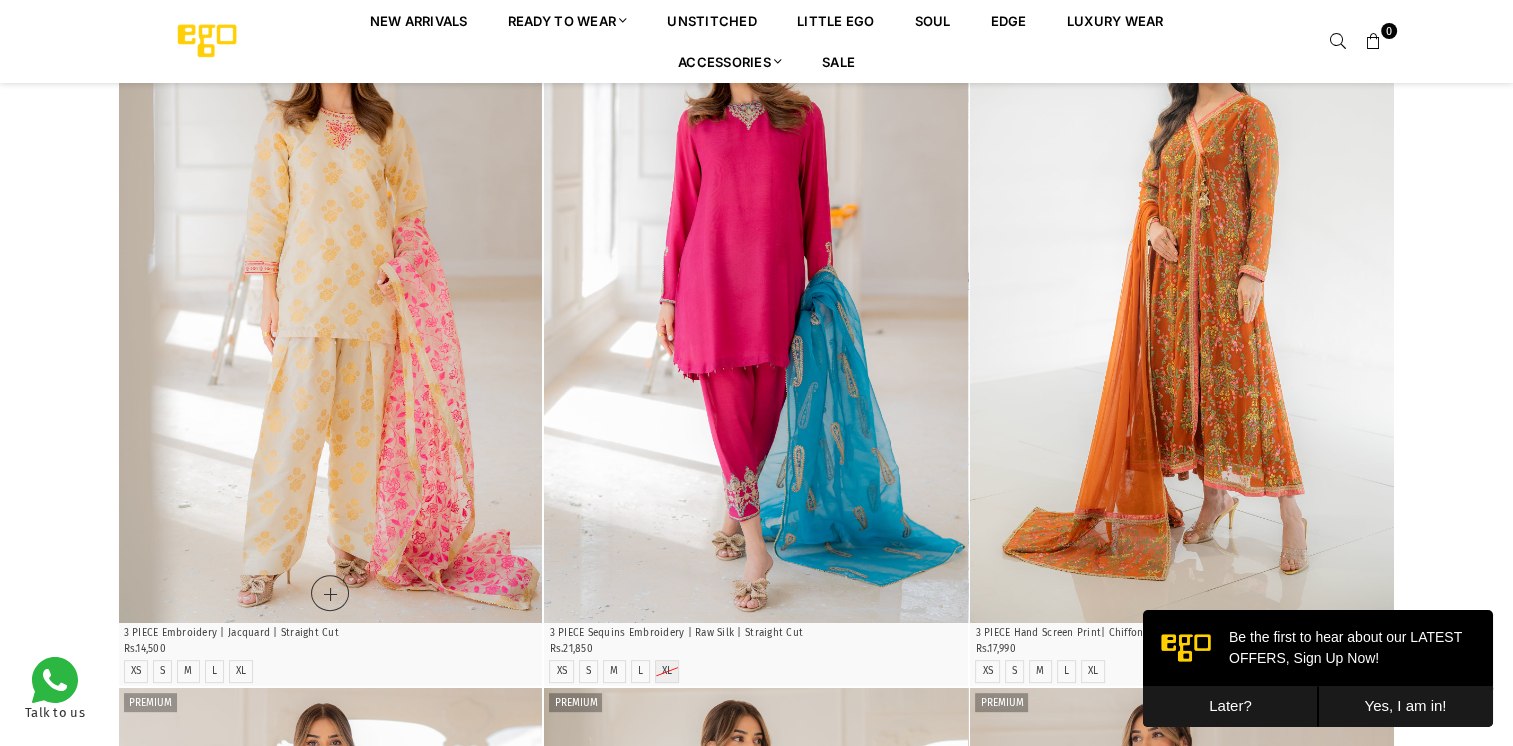 click at bounding box center (331, 305) 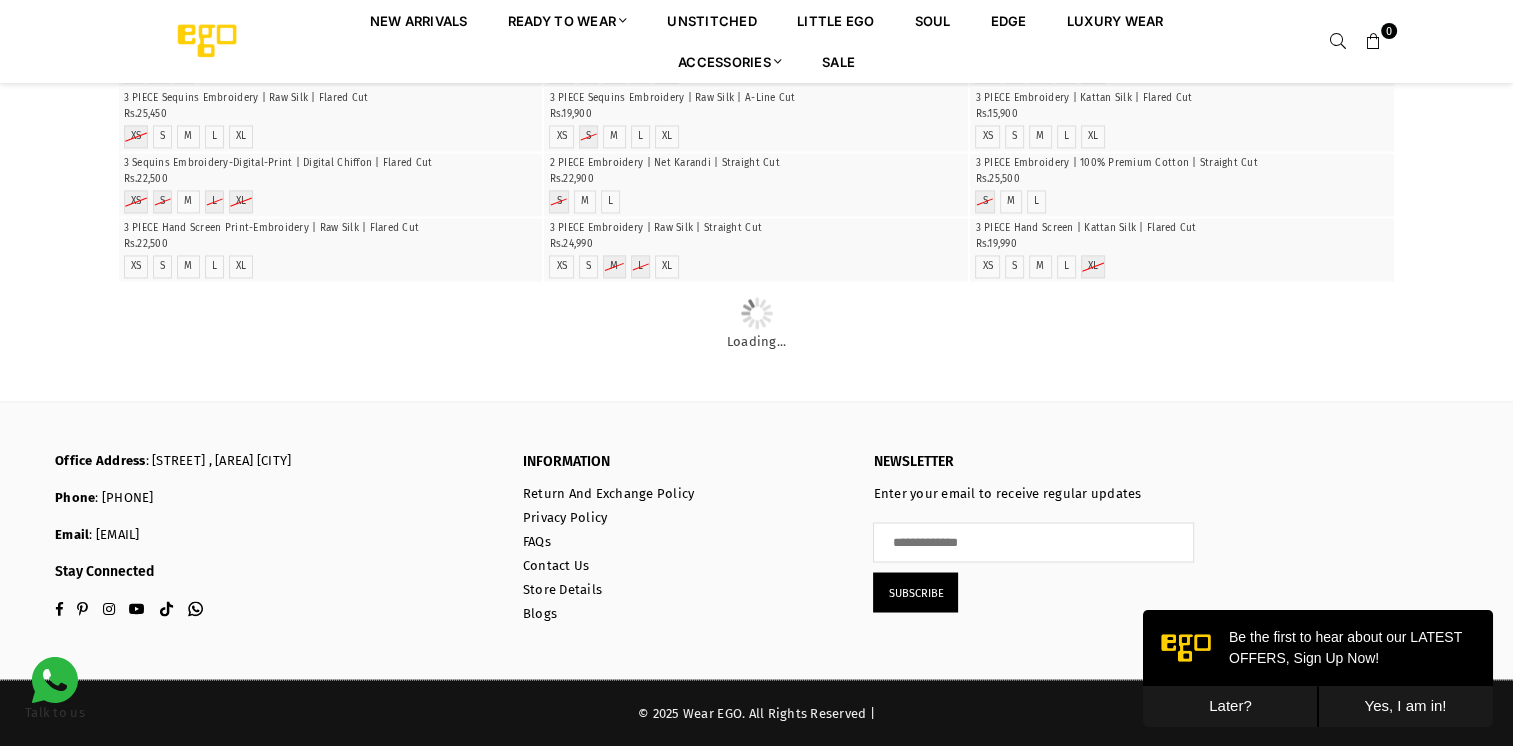 scroll, scrollTop: 4882, scrollLeft: 0, axis: vertical 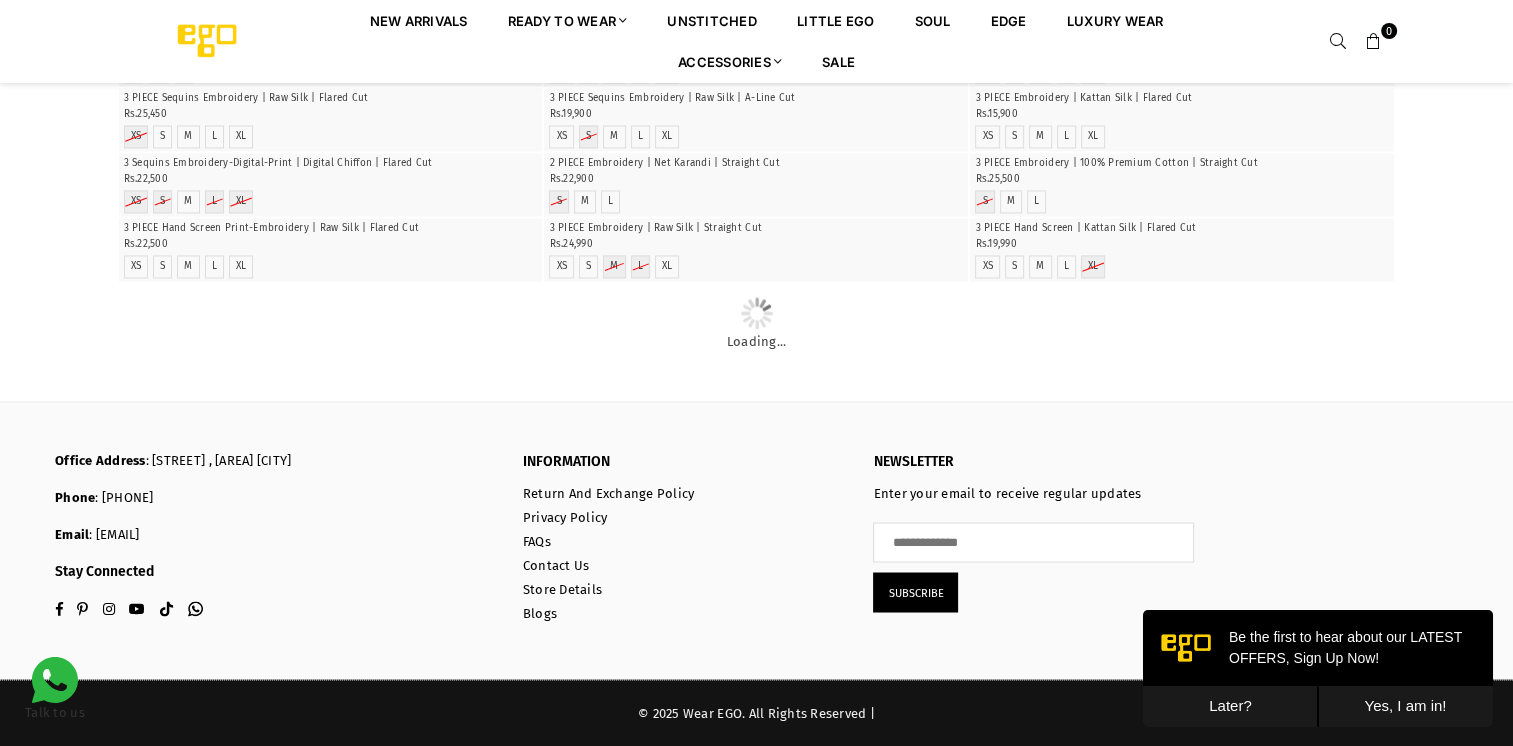 click on "Later?" at bounding box center [1230, 706] 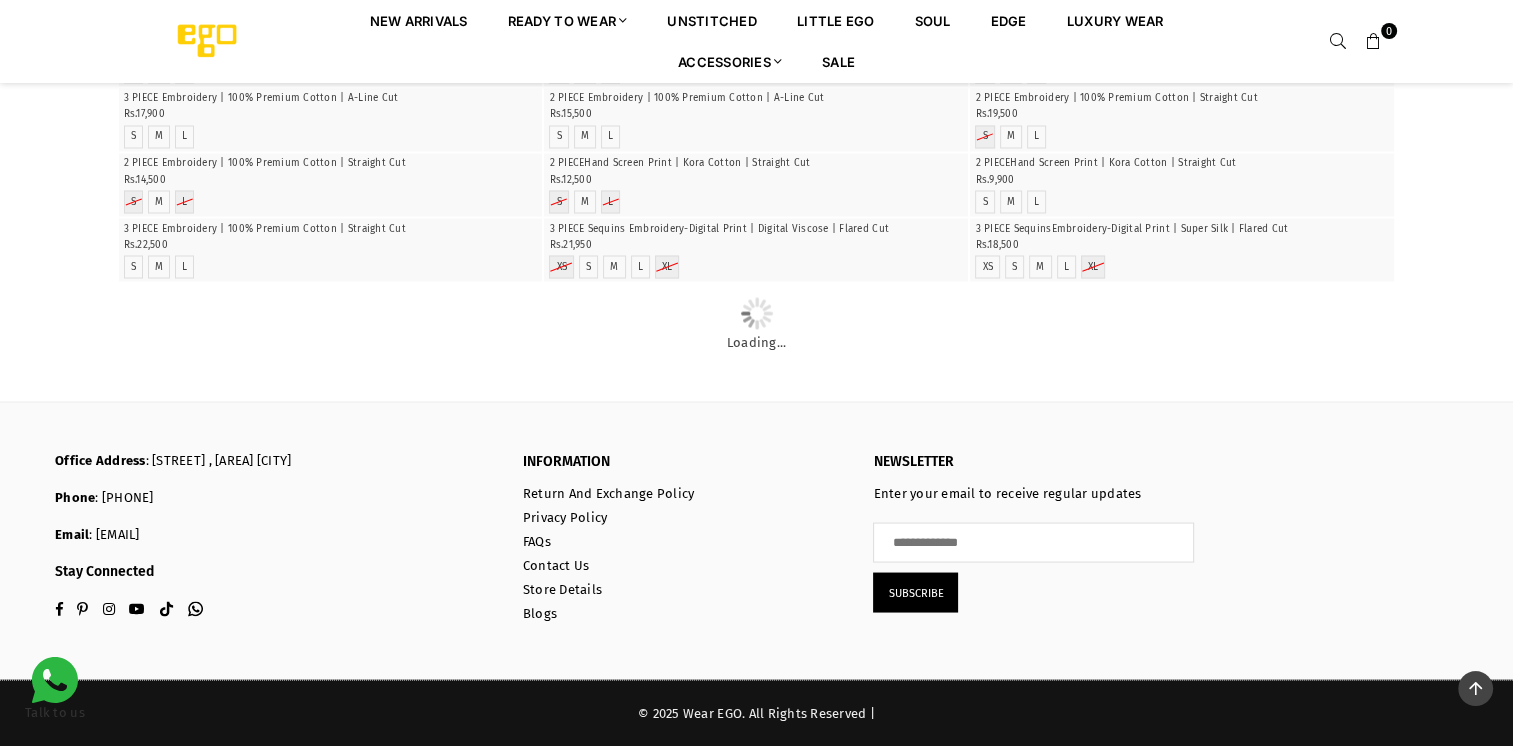 scroll, scrollTop: 6182, scrollLeft: 0, axis: vertical 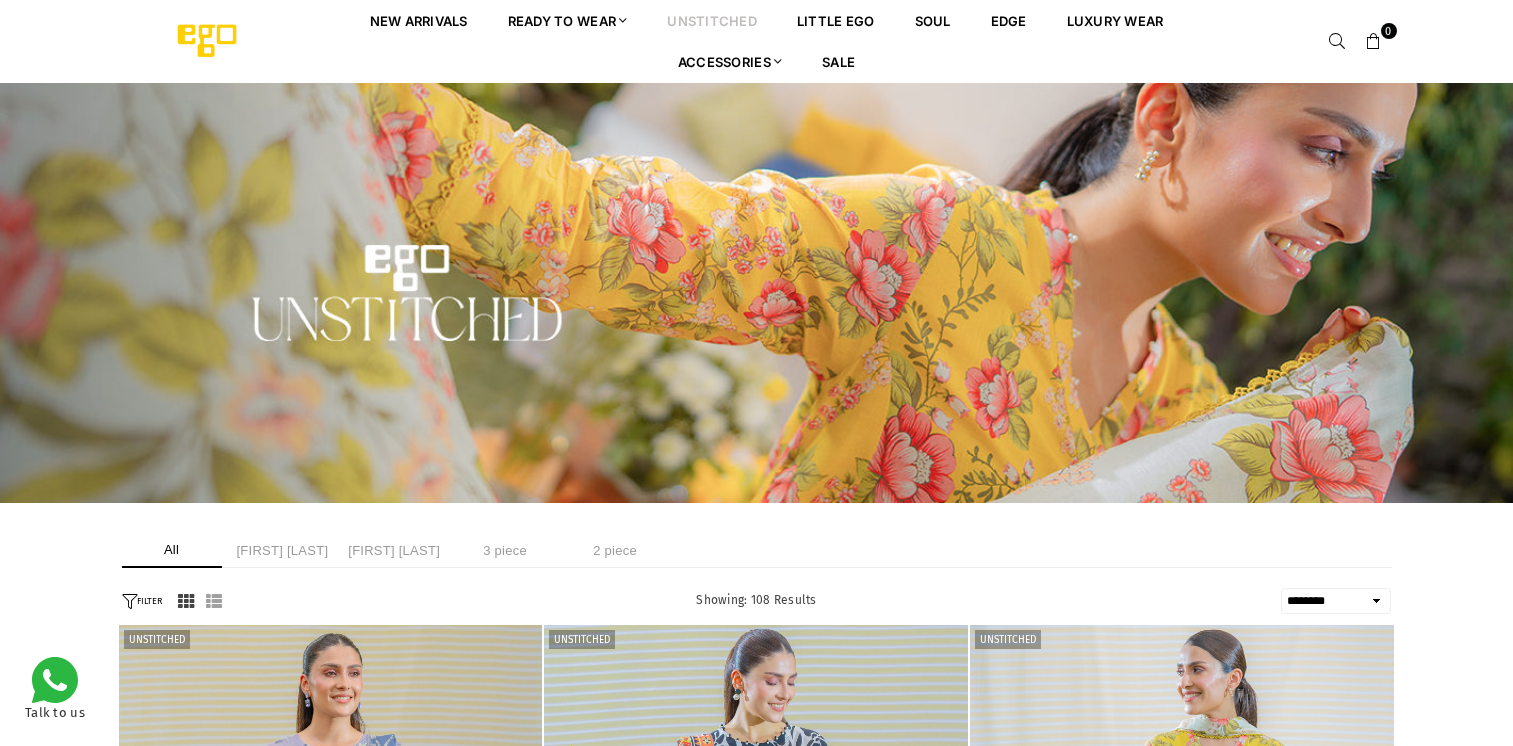 select on "******" 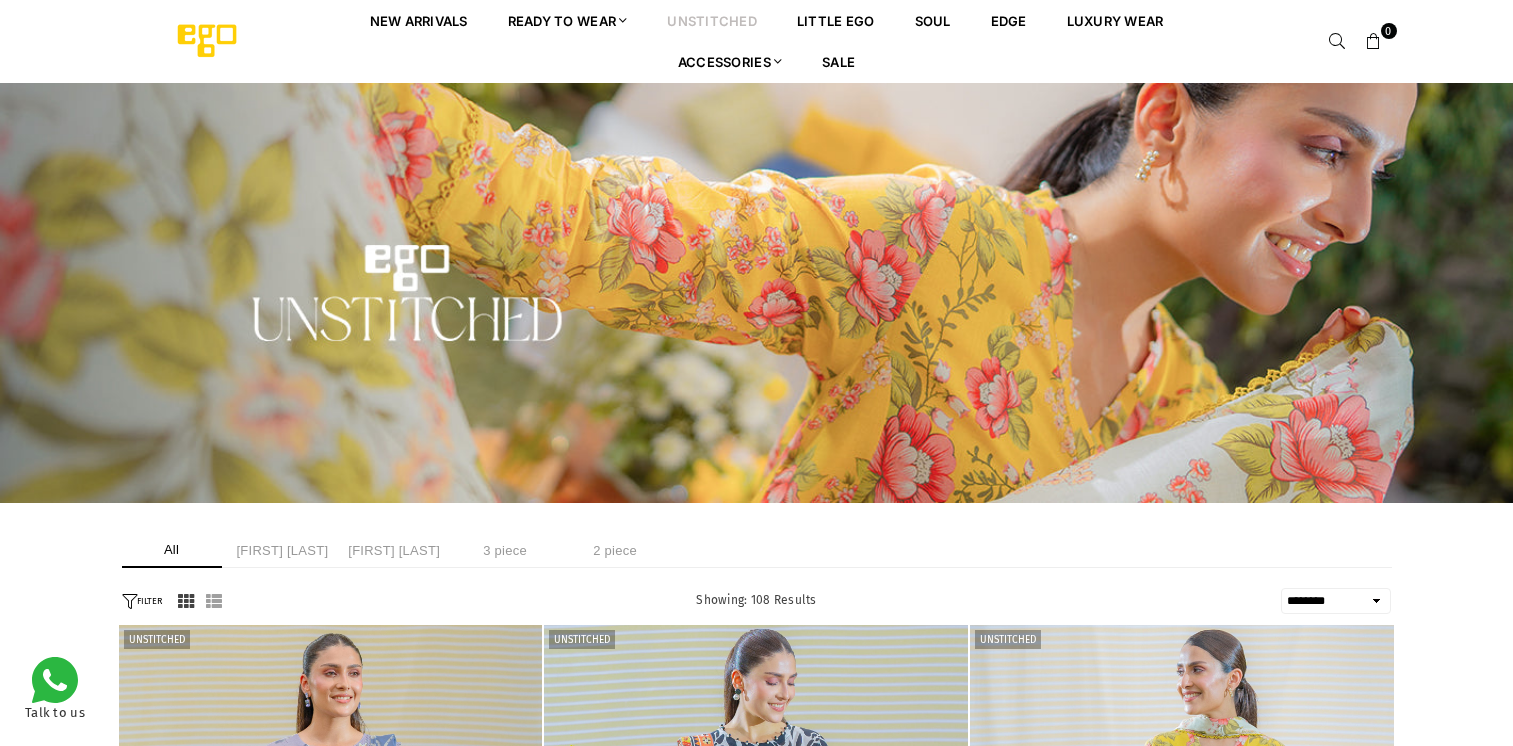 scroll, scrollTop: 0, scrollLeft: 0, axis: both 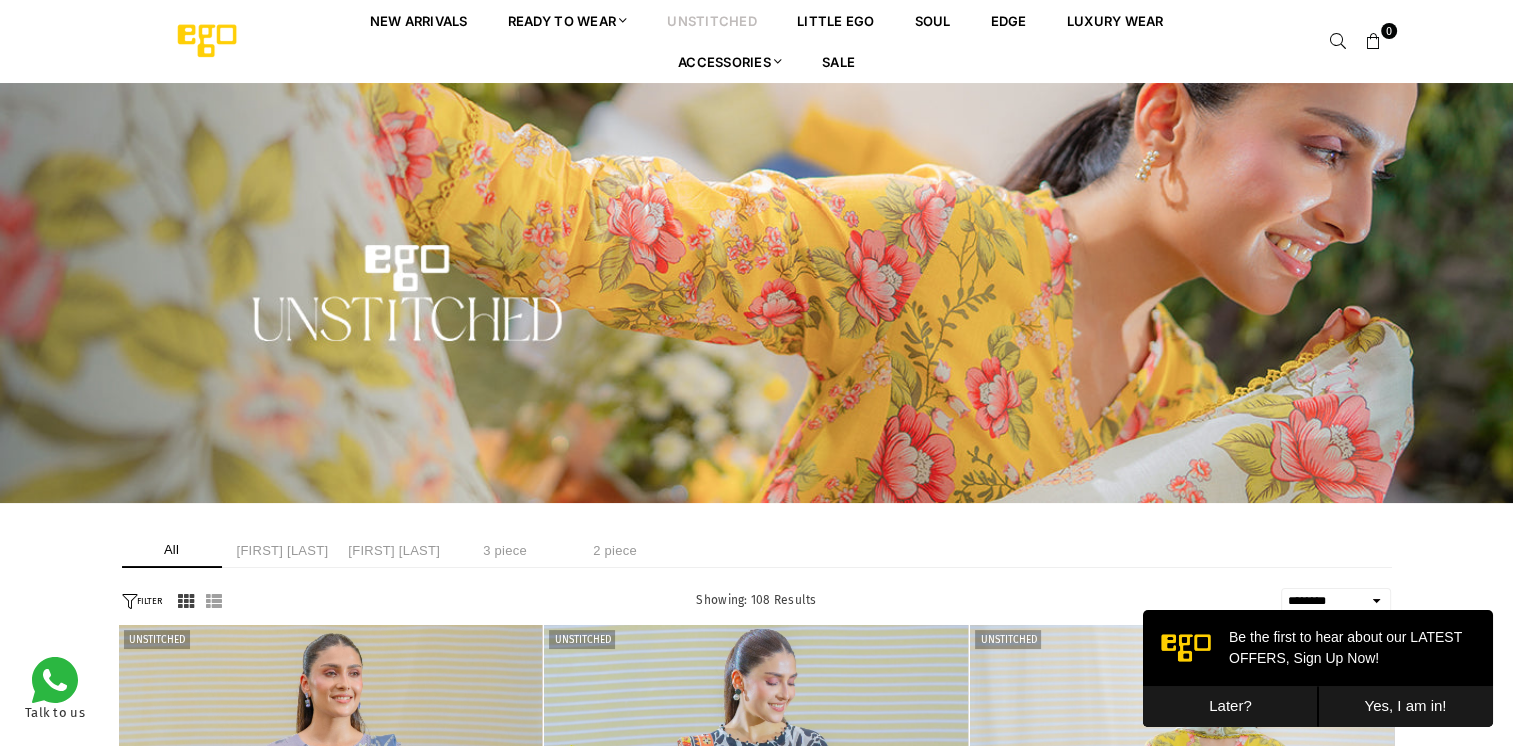 click on "Later?" at bounding box center (1230, 706) 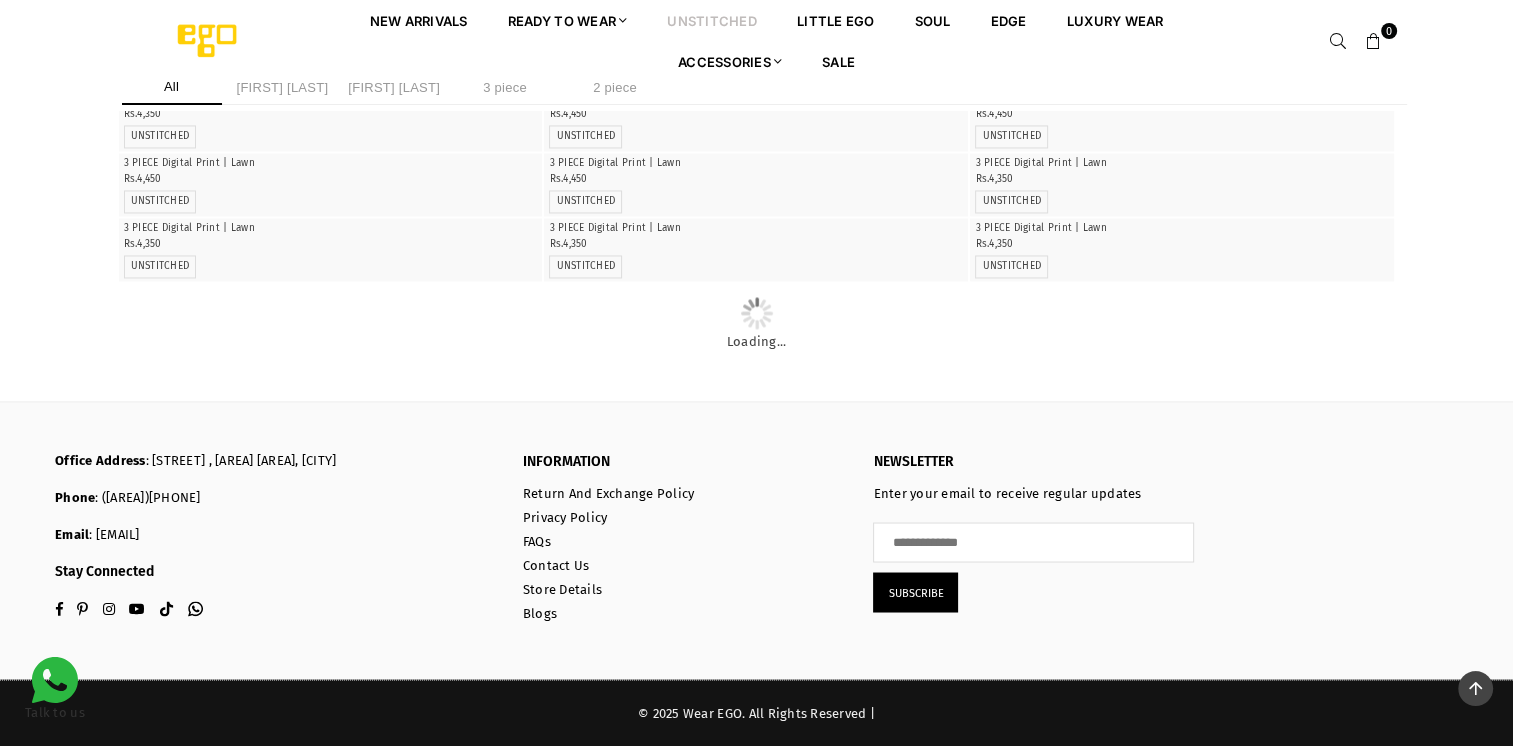 scroll, scrollTop: 4680, scrollLeft: 0, axis: vertical 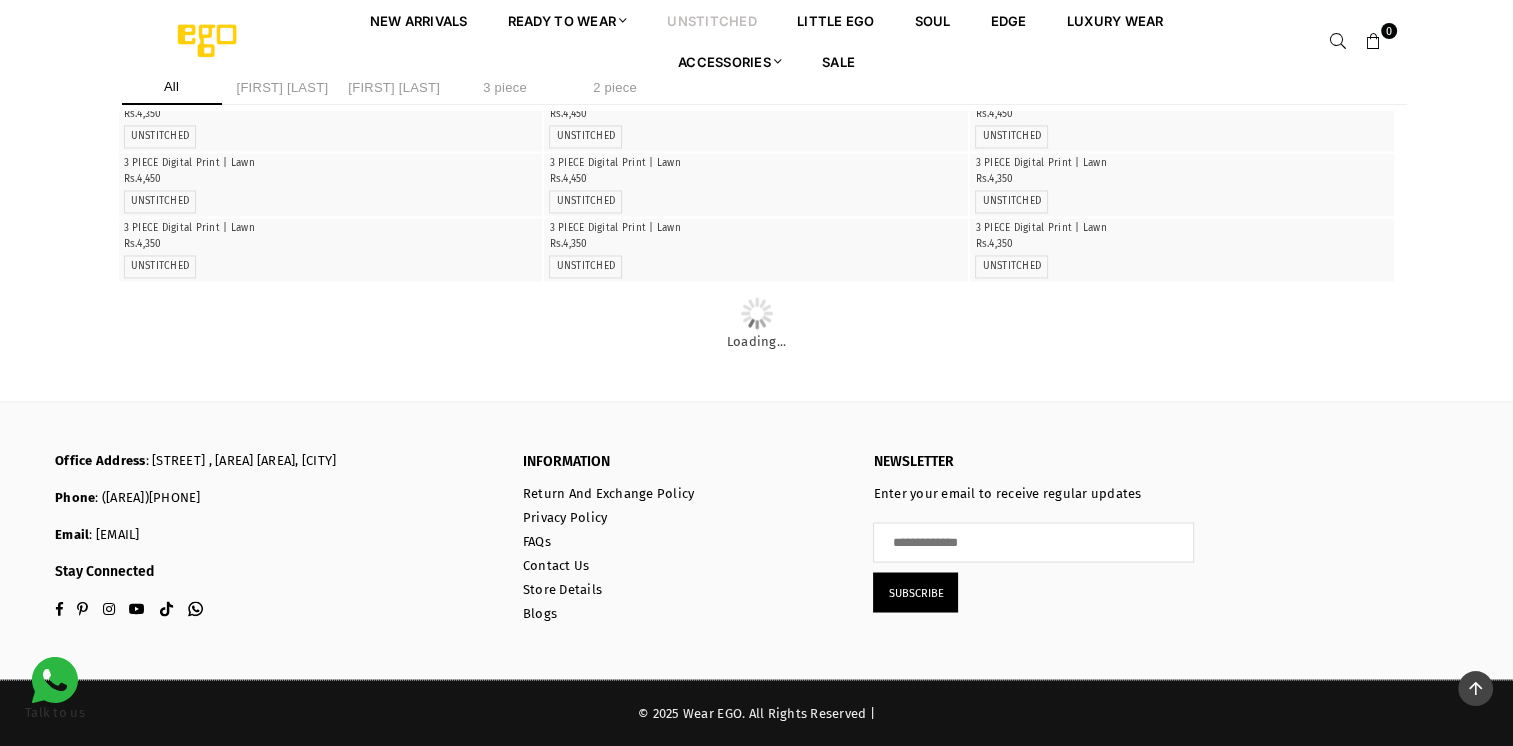 click at bounding box center (331, 153) 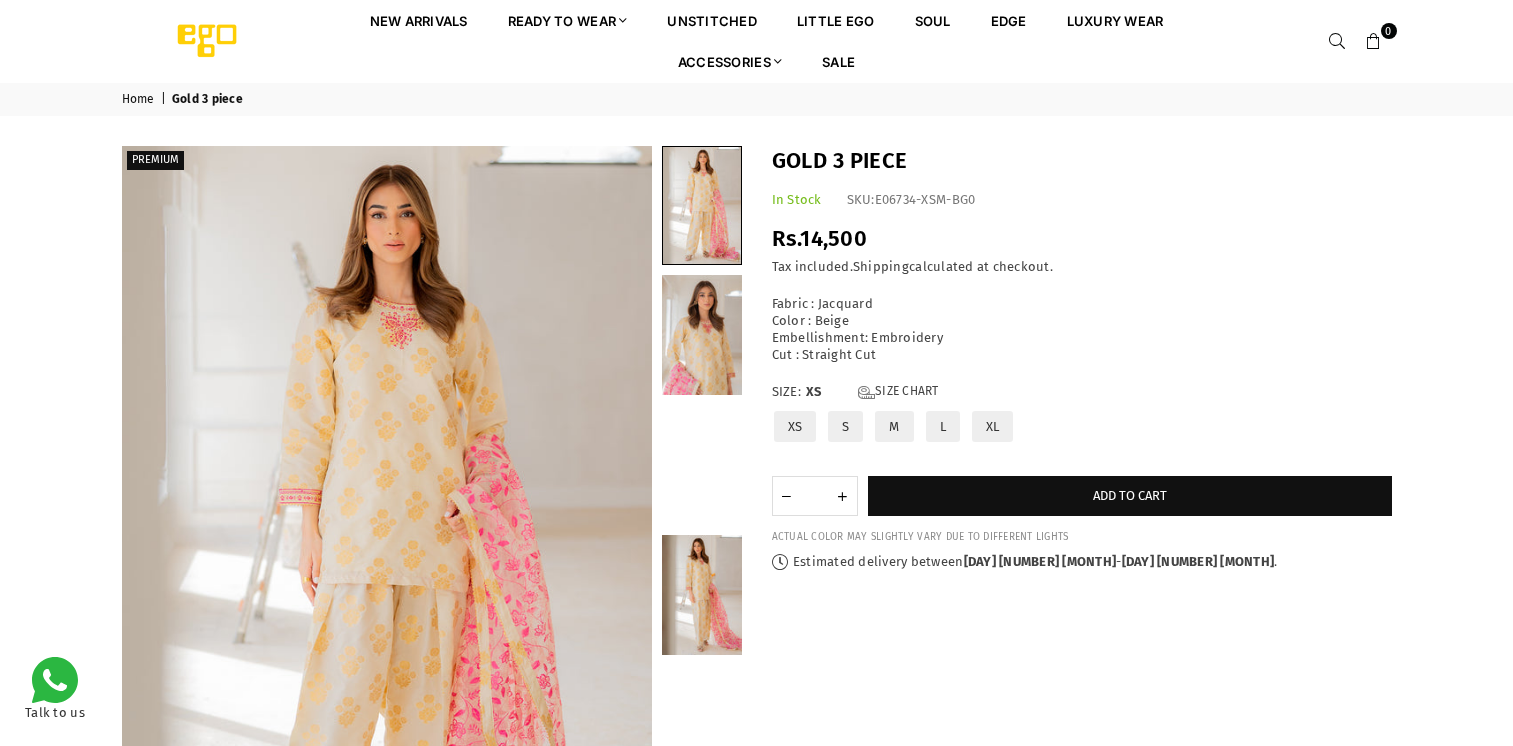 scroll, scrollTop: 0, scrollLeft: 0, axis: both 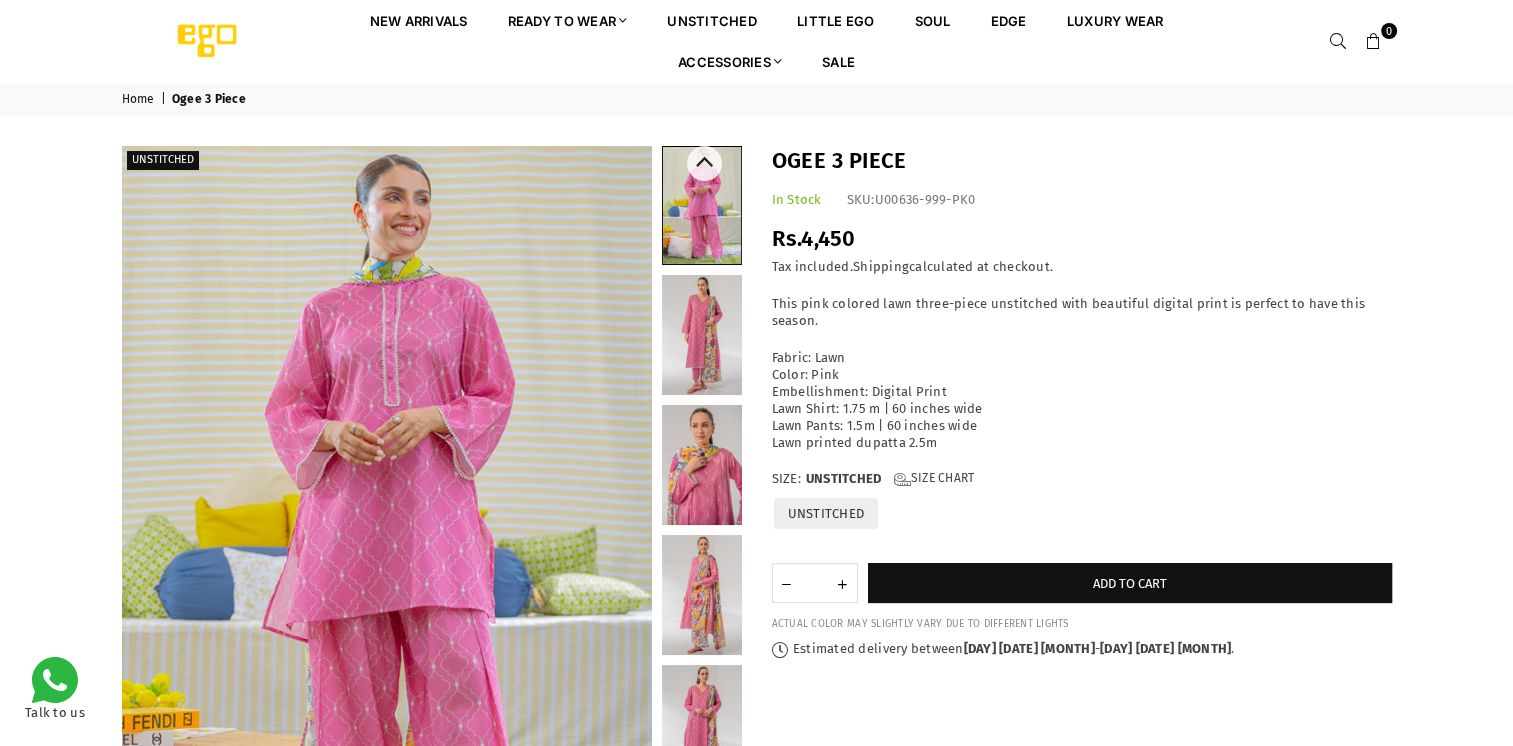click at bounding box center [702, 335] 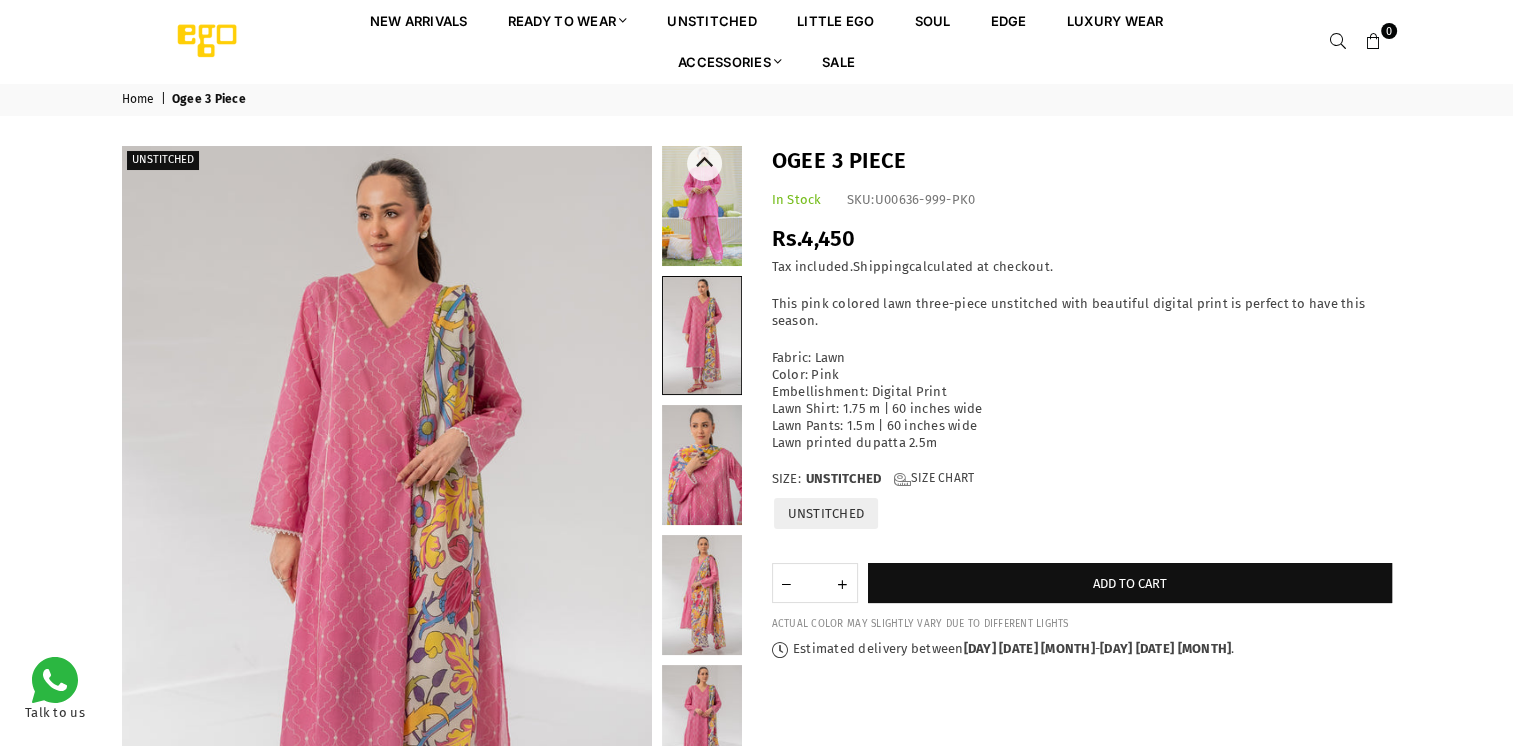 click at bounding box center [702, 465] 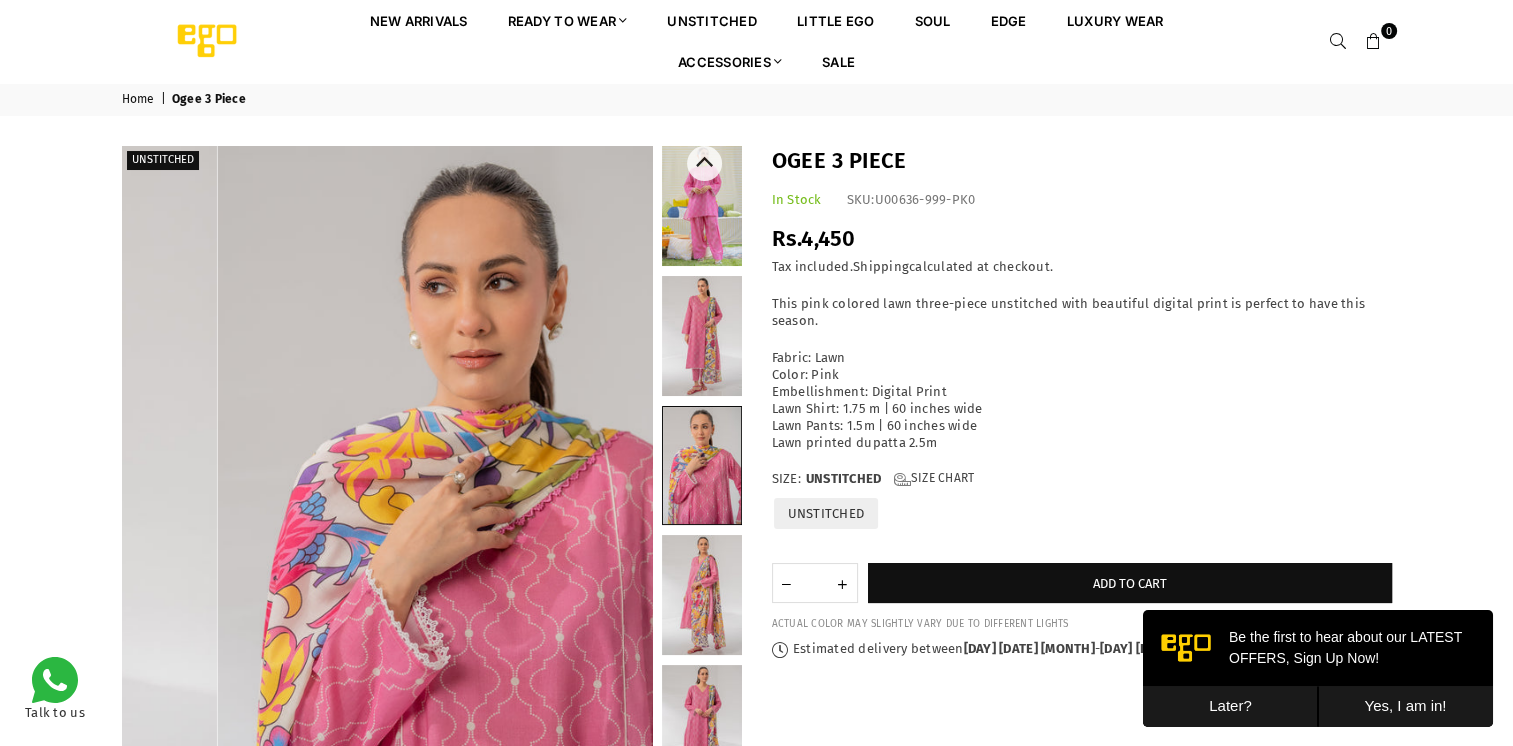 scroll, scrollTop: 0, scrollLeft: 0, axis: both 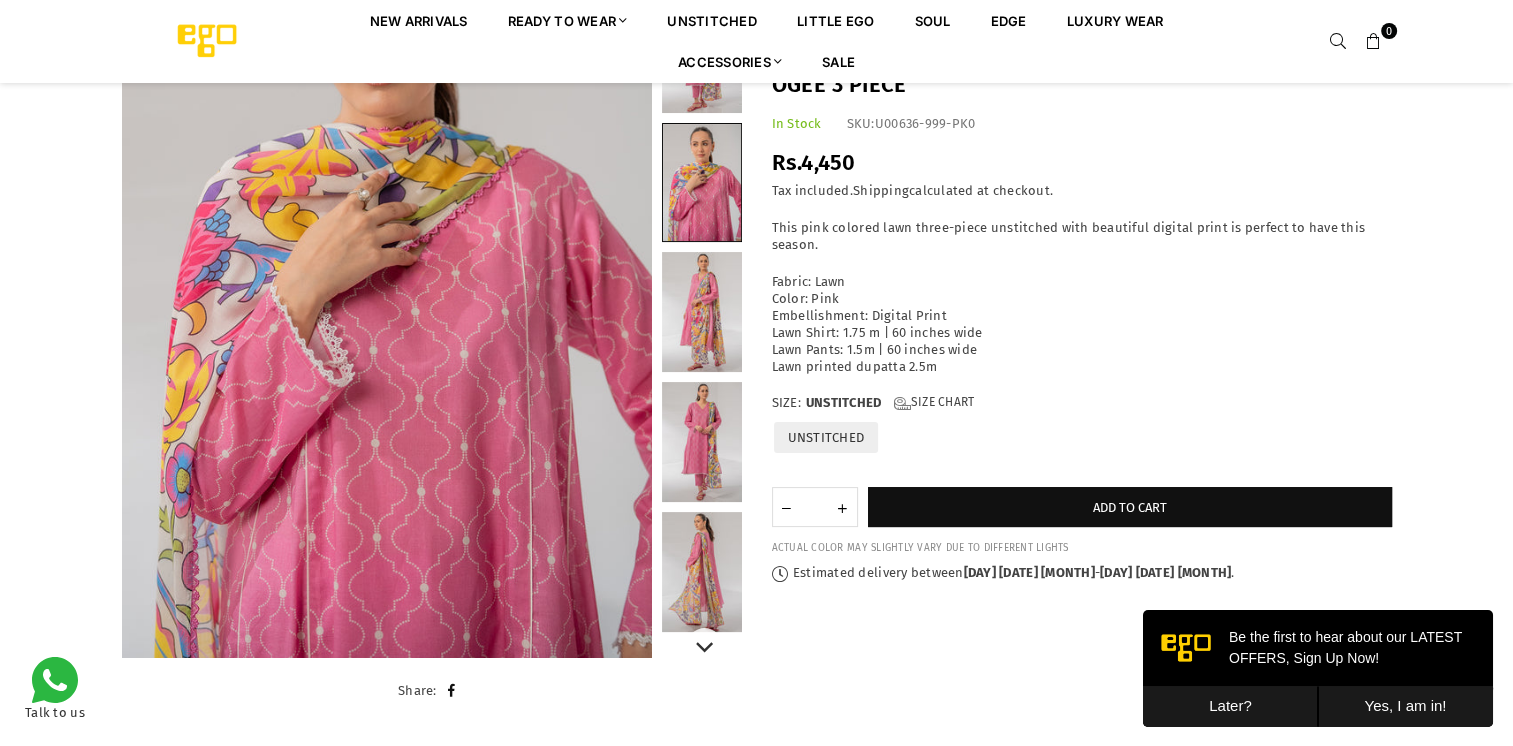 click at bounding box center (702, 312) 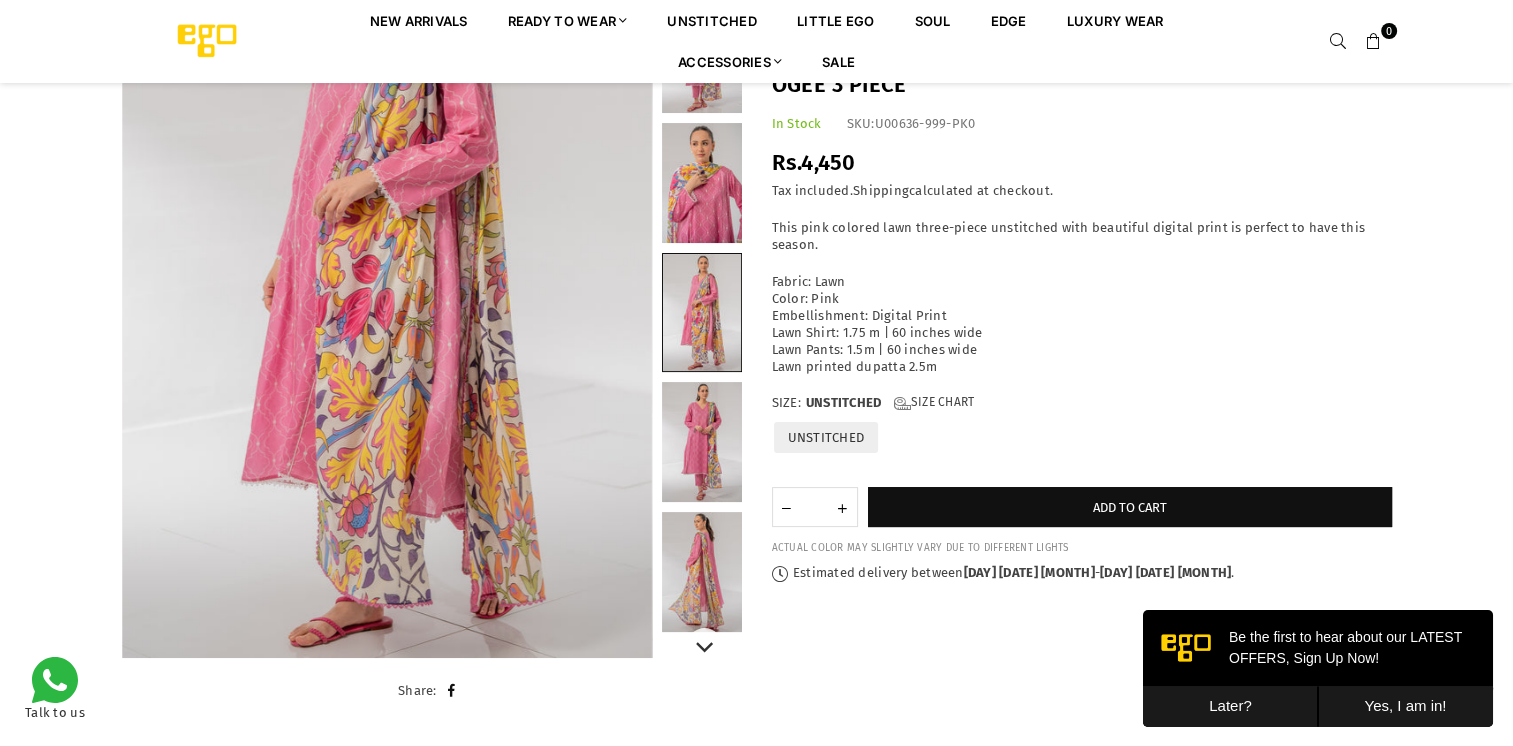 click at bounding box center [702, 442] 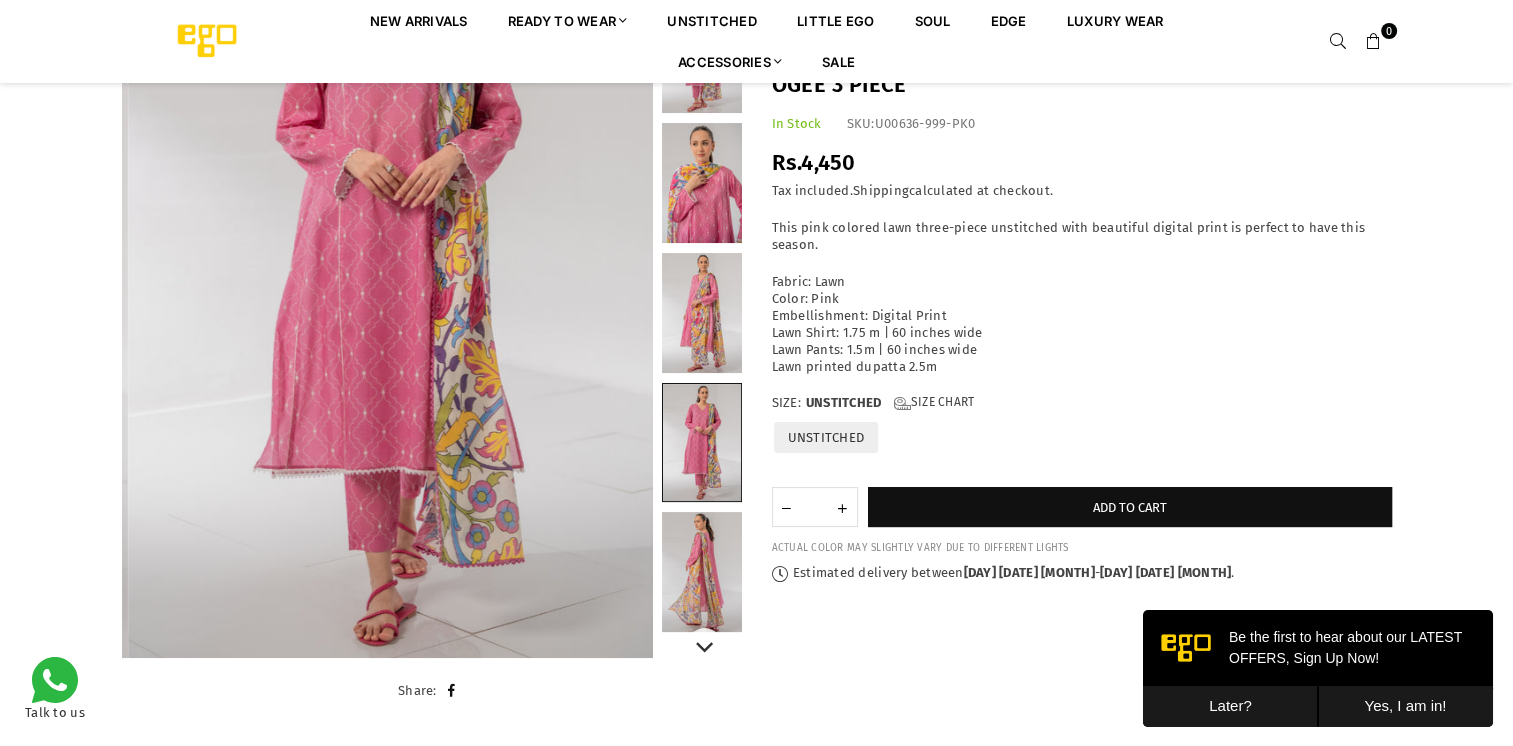 click at bounding box center [702, 572] 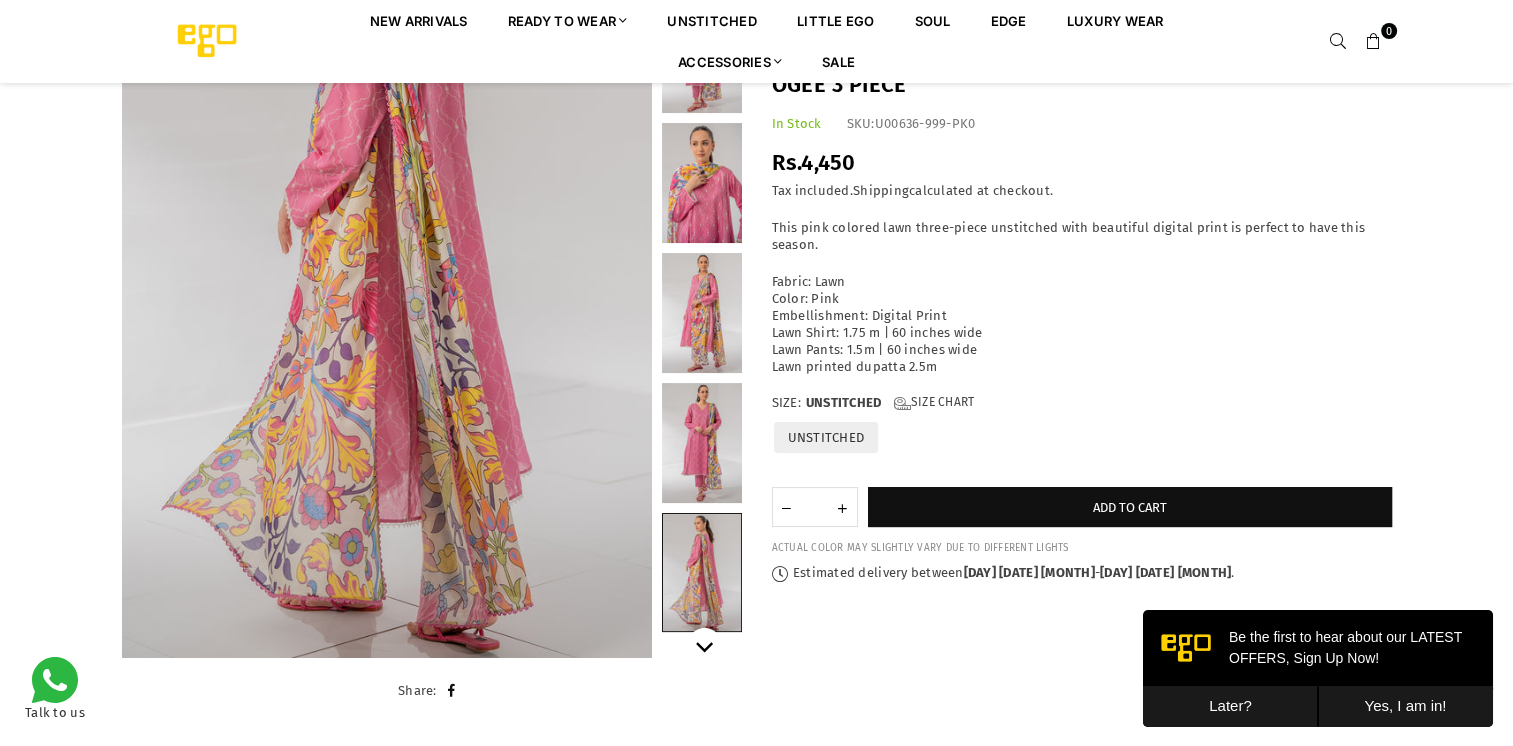 click 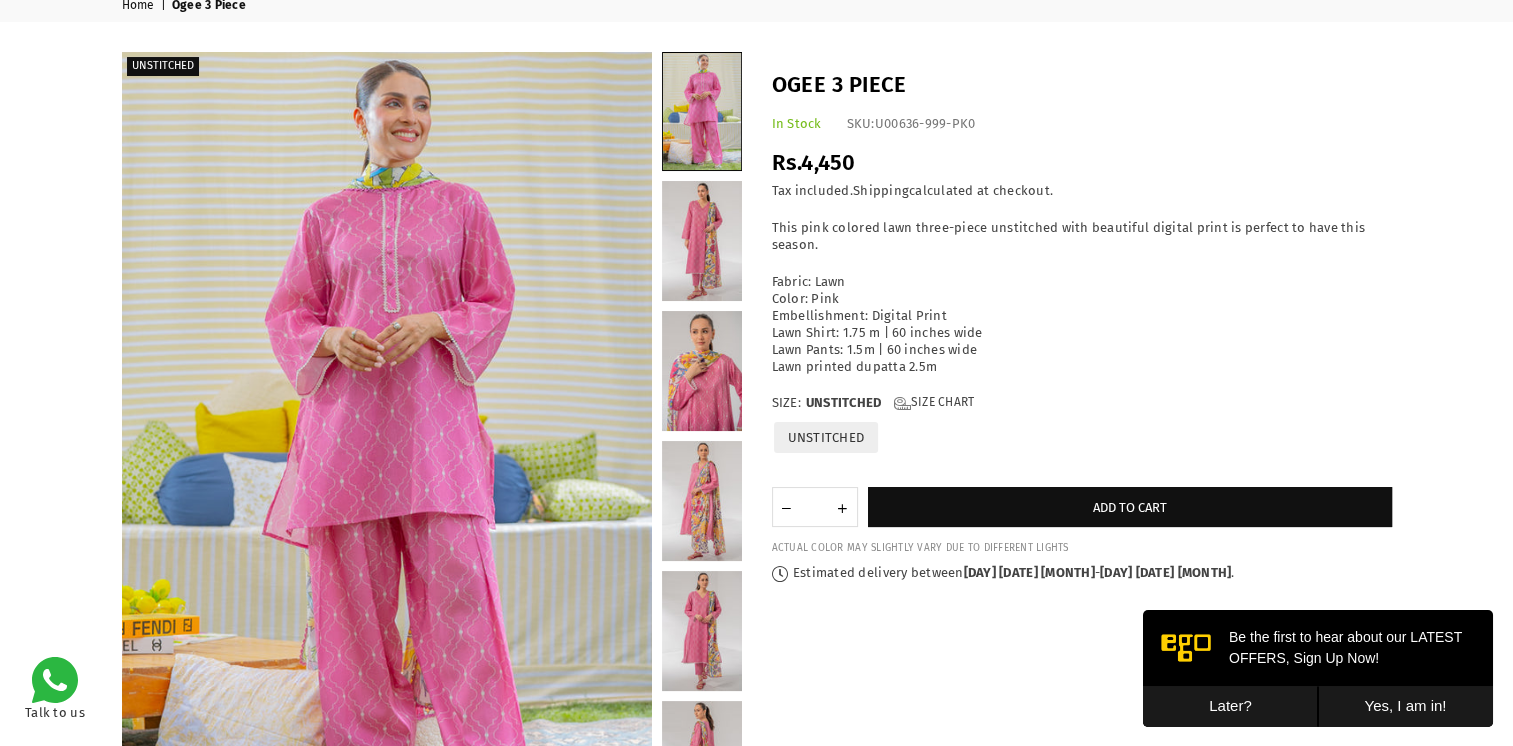 scroll, scrollTop: 0, scrollLeft: 0, axis: both 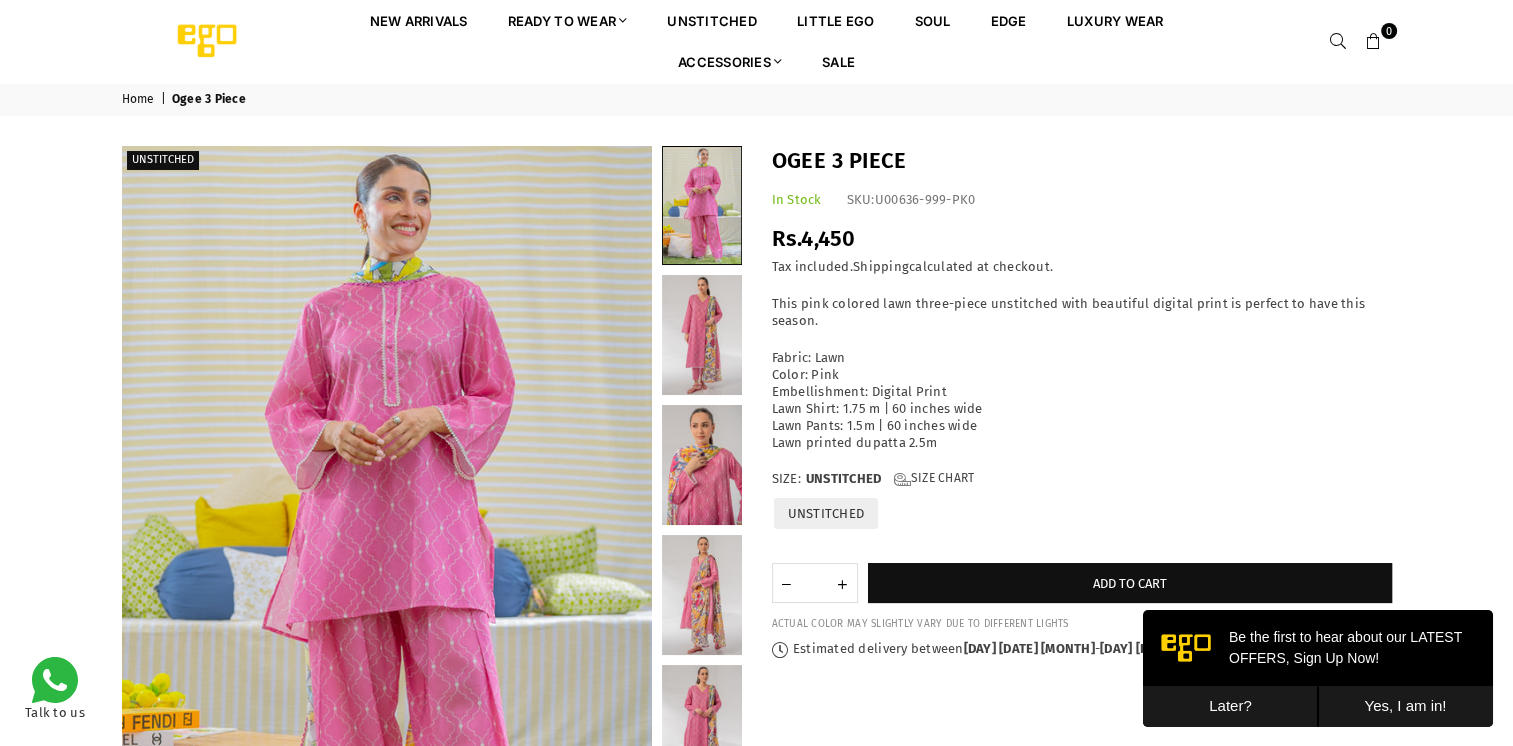 click on "Later?" at bounding box center [1230, 706] 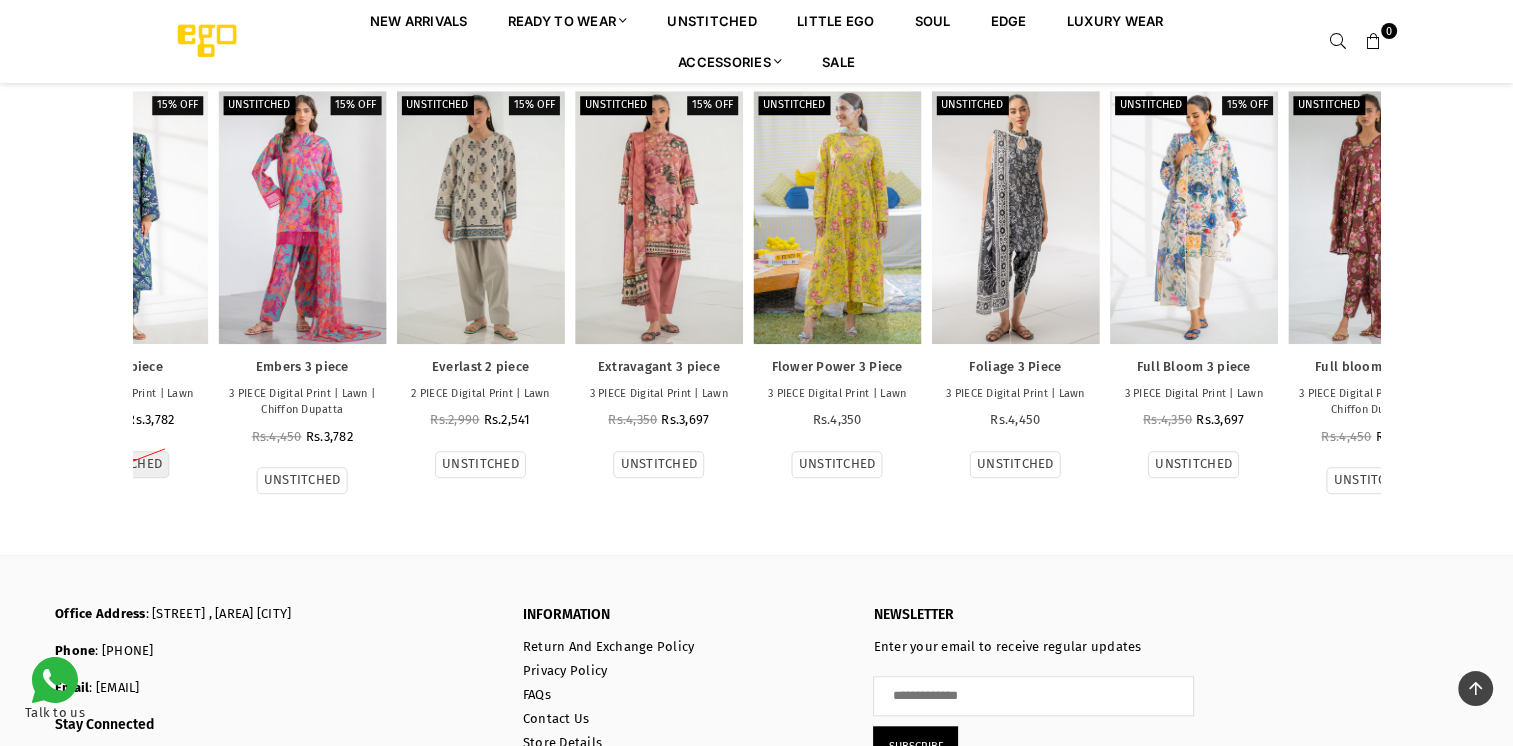 scroll, scrollTop: 1804, scrollLeft: 0, axis: vertical 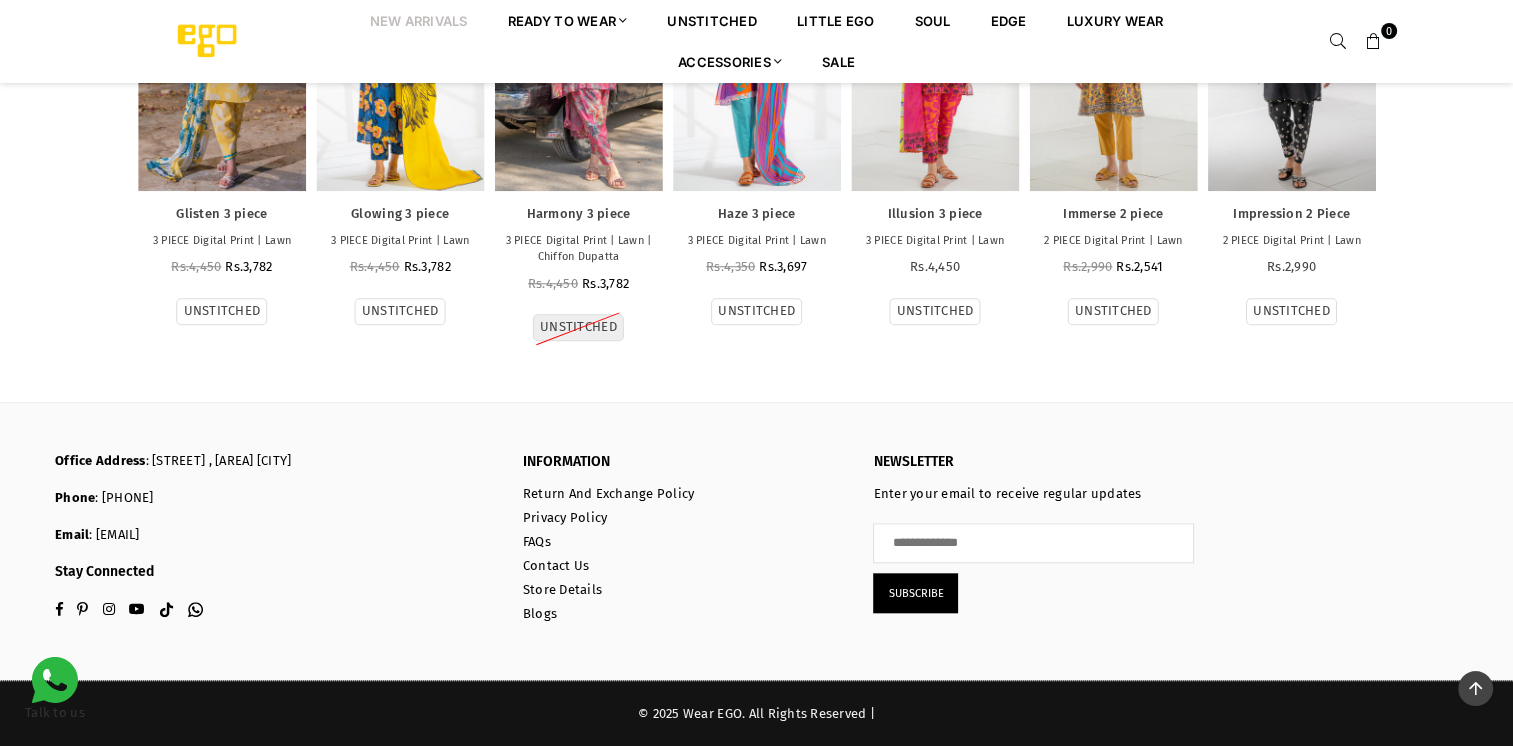 click on "New Arrivals" at bounding box center (419, 20) 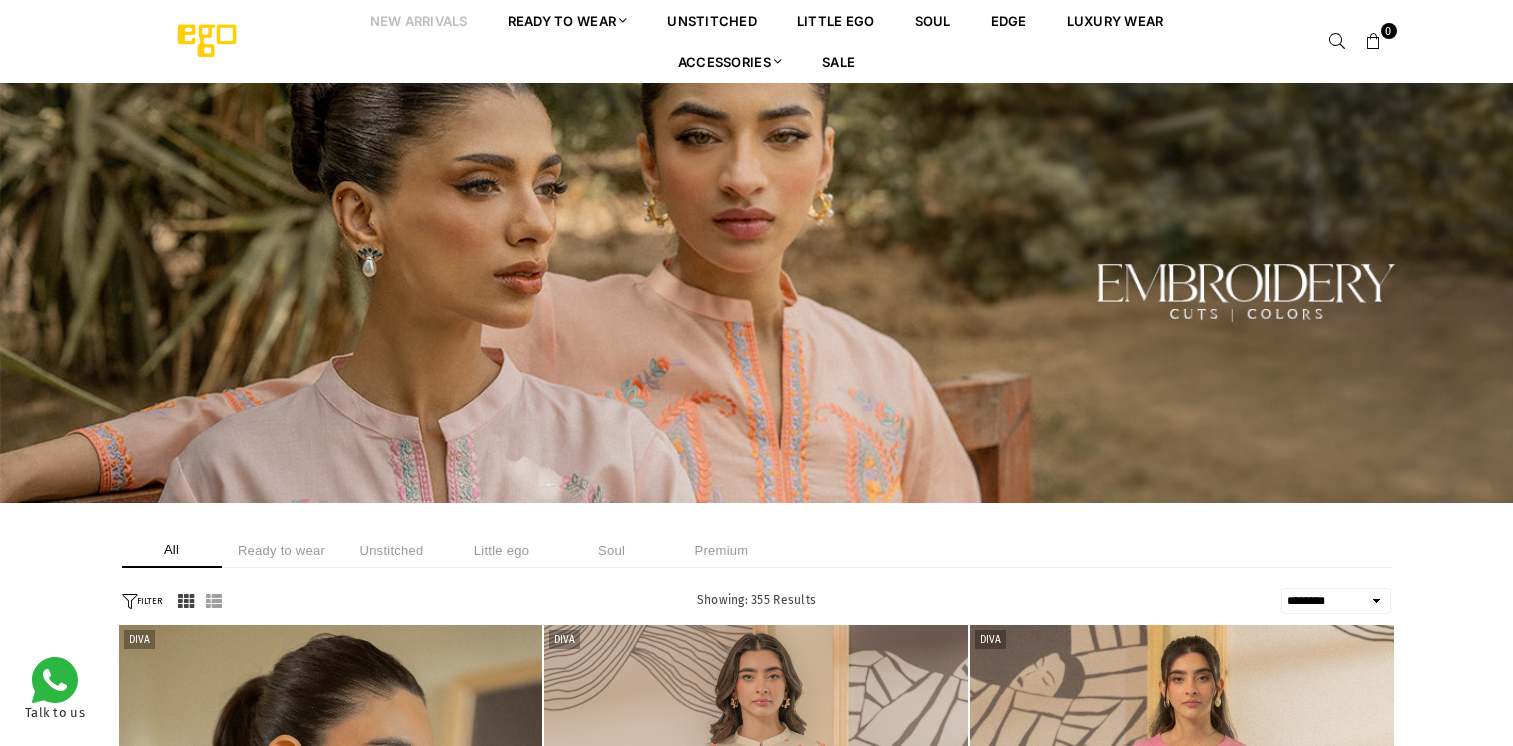 select on "******" 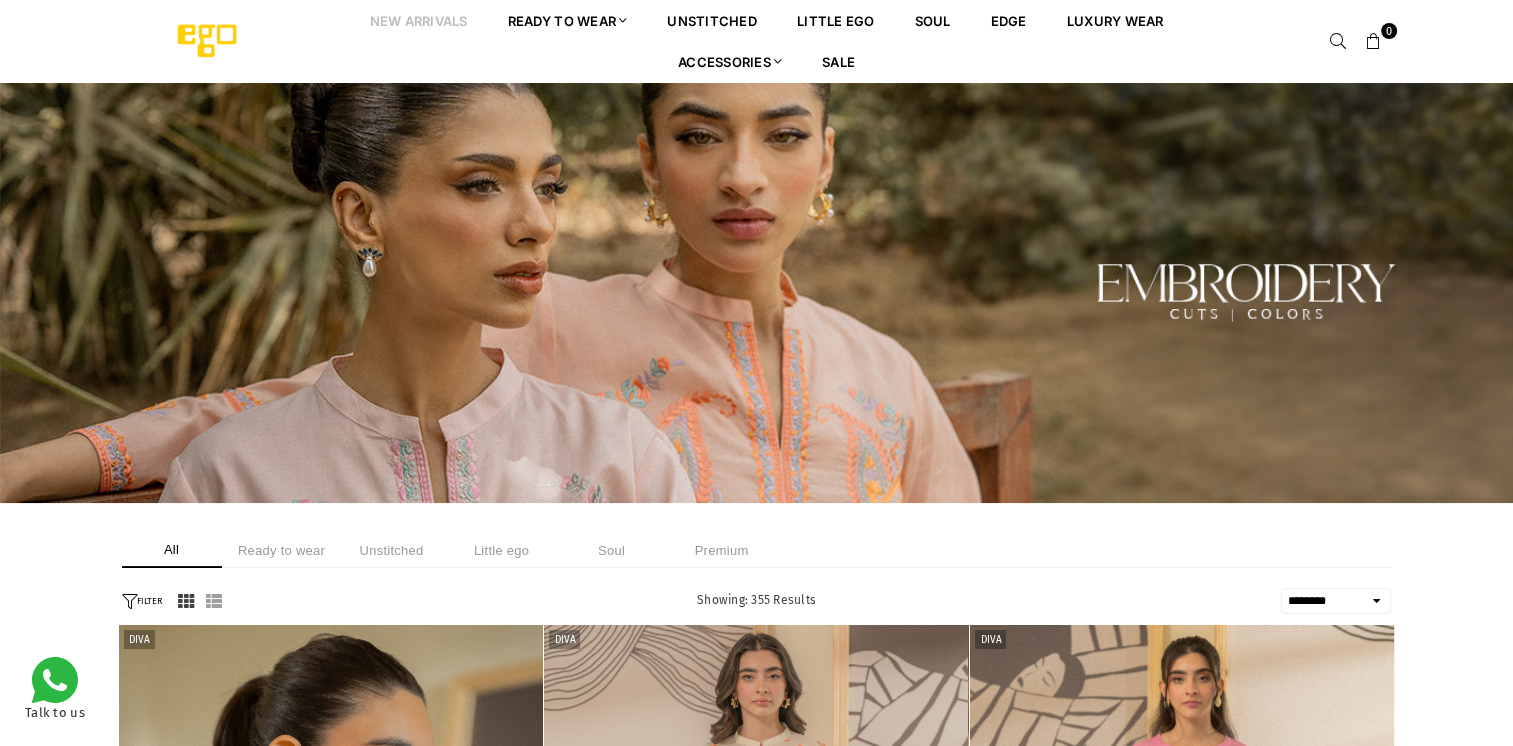 scroll, scrollTop: 0, scrollLeft: 0, axis: both 